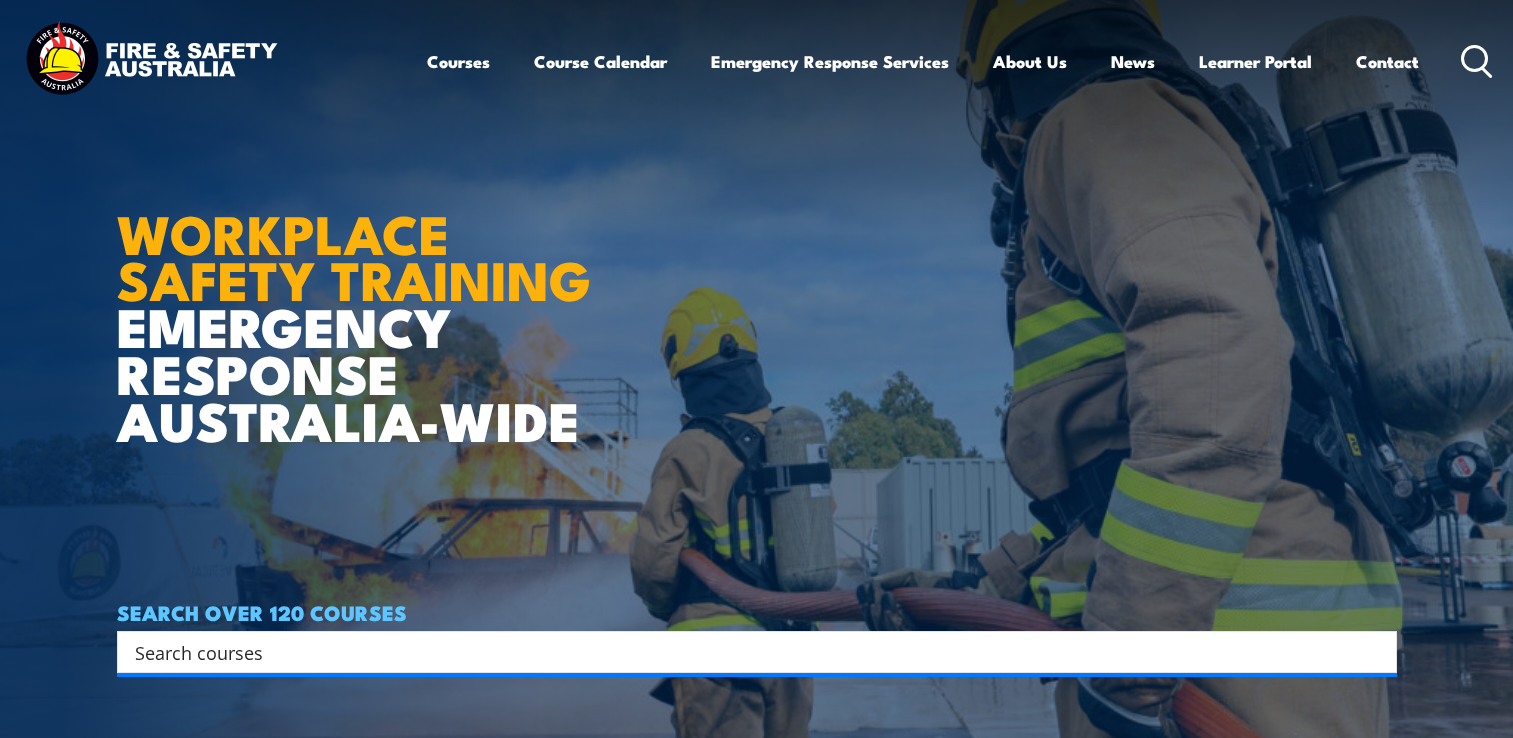 scroll, scrollTop: 0, scrollLeft: 0, axis: both 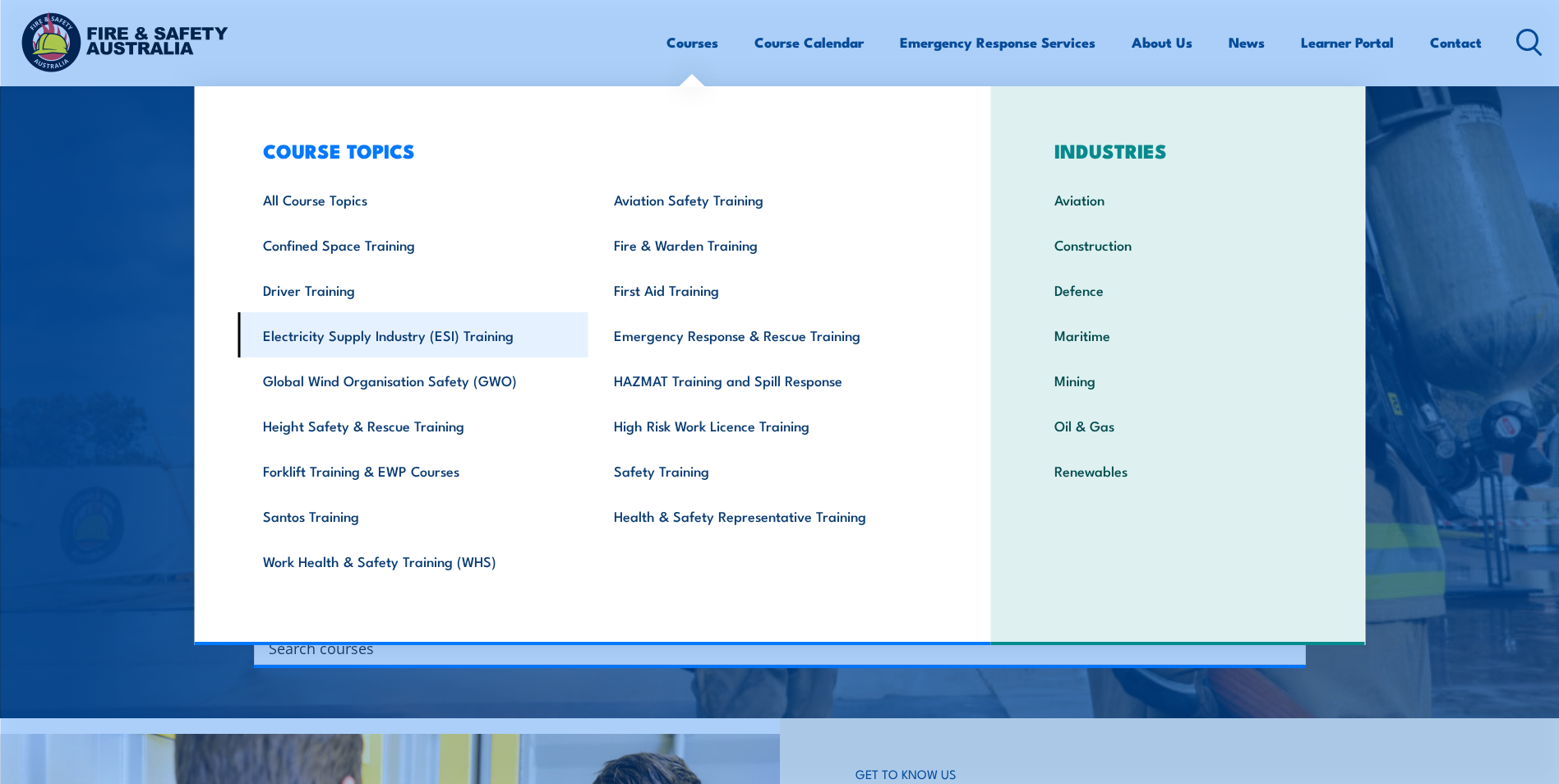 click on "Electricity Supply Industry (ESI) Training" at bounding box center [413, 334] 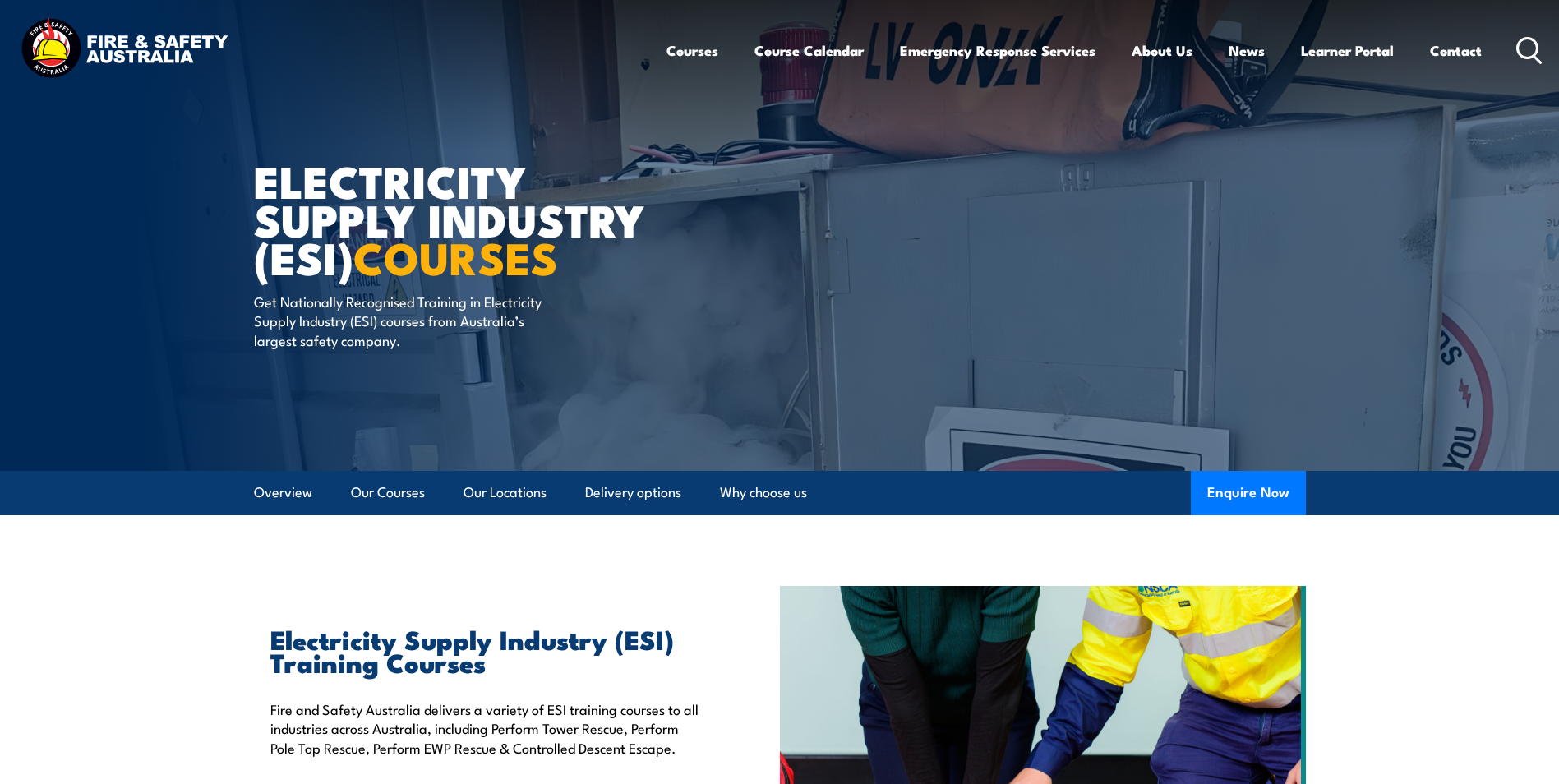 scroll, scrollTop: 0, scrollLeft: 0, axis: both 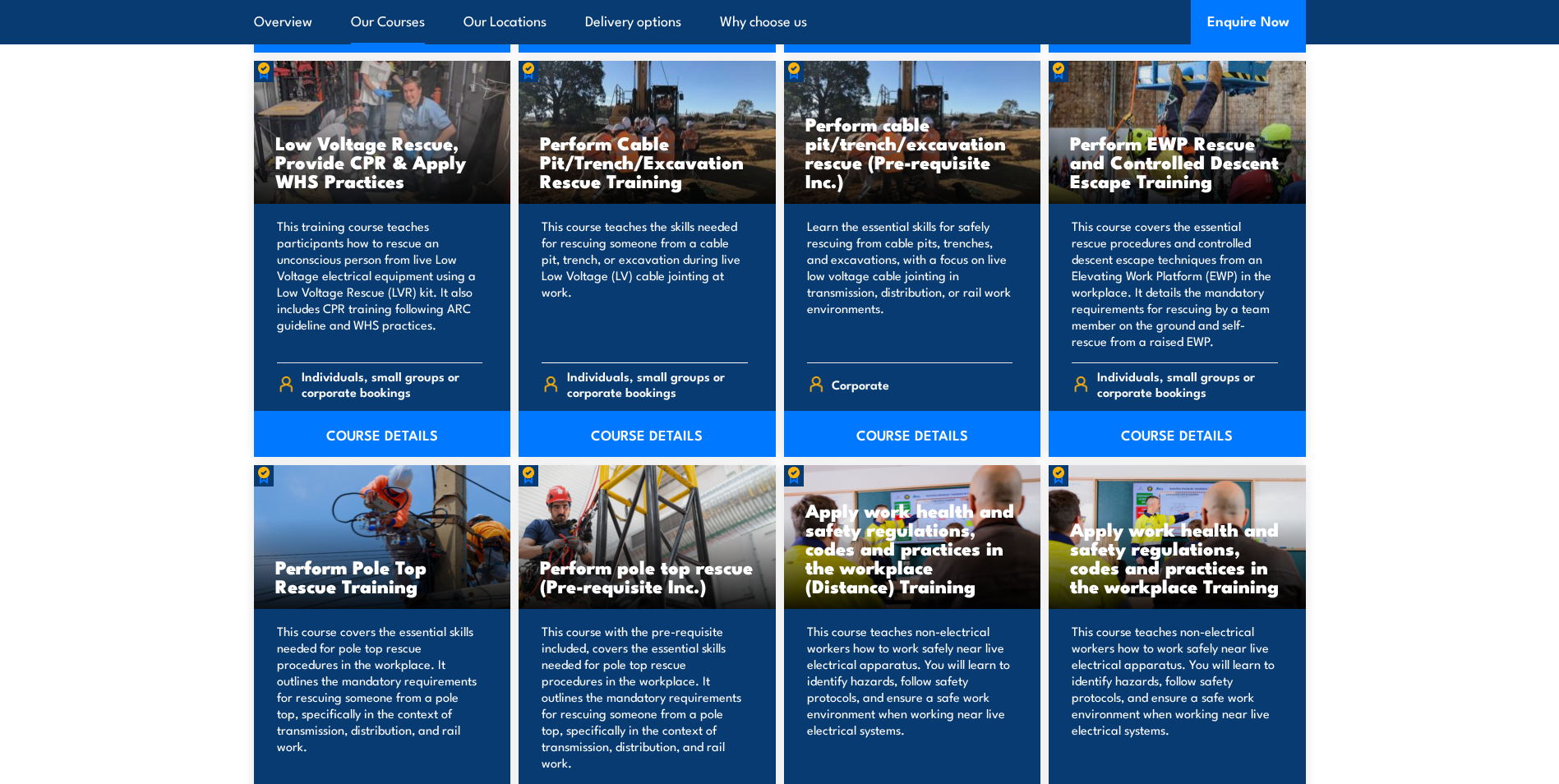 click on "Low Voltage Rescue Training
This Low Voltage Rescue course teaches how to safely perform rescues from live Low Voltage equipment in the workplace, excluding overhead lines and underground cables. It covers essential safety practices and responsibilities for all levels of workers, focusing on transmission, distribution, and rail work." at bounding box center (780, 445) 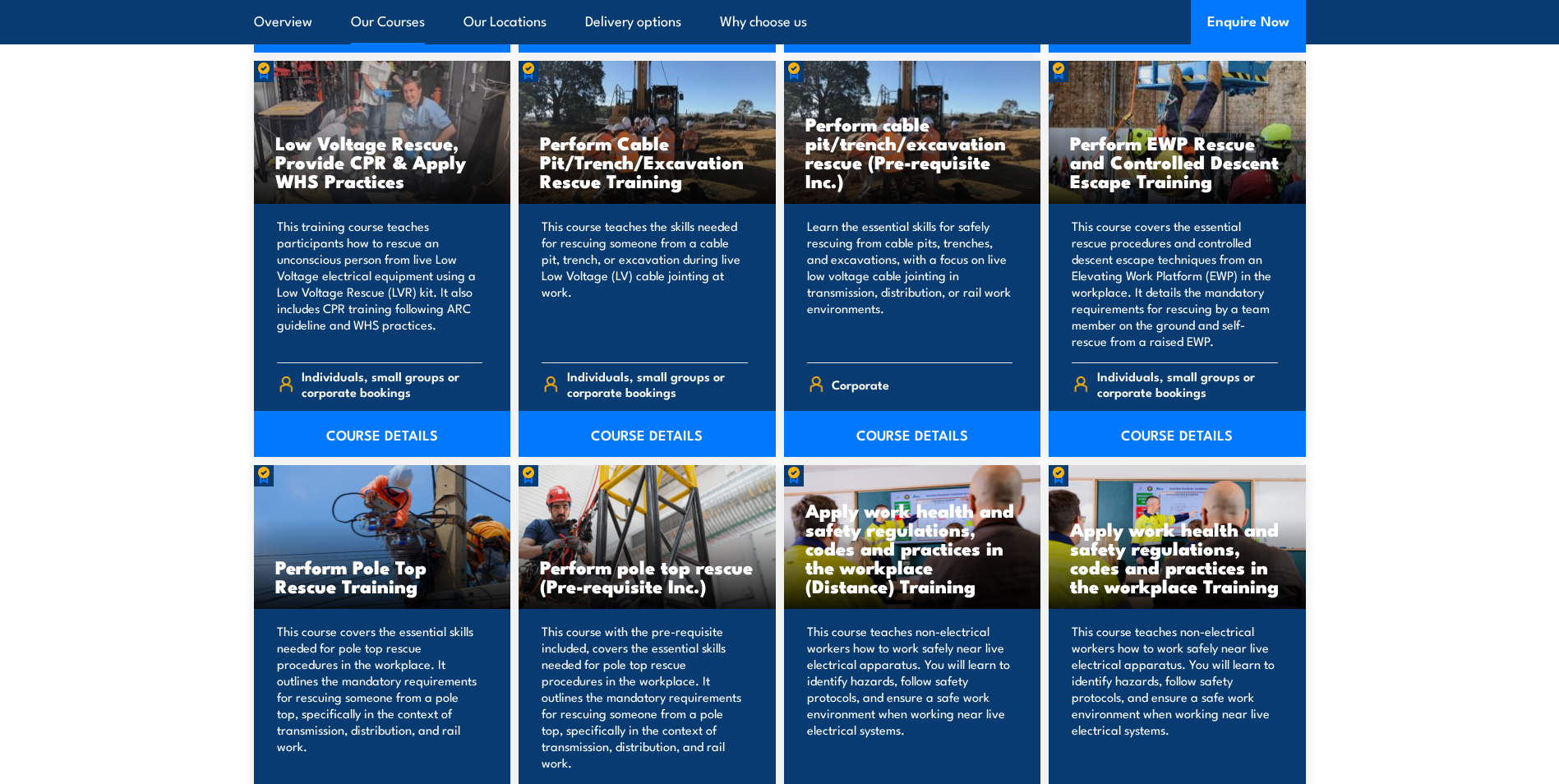 drag, startPoint x: 1362, startPoint y: 466, endPoint x: 1326, endPoint y: 484, distance: 40.249224 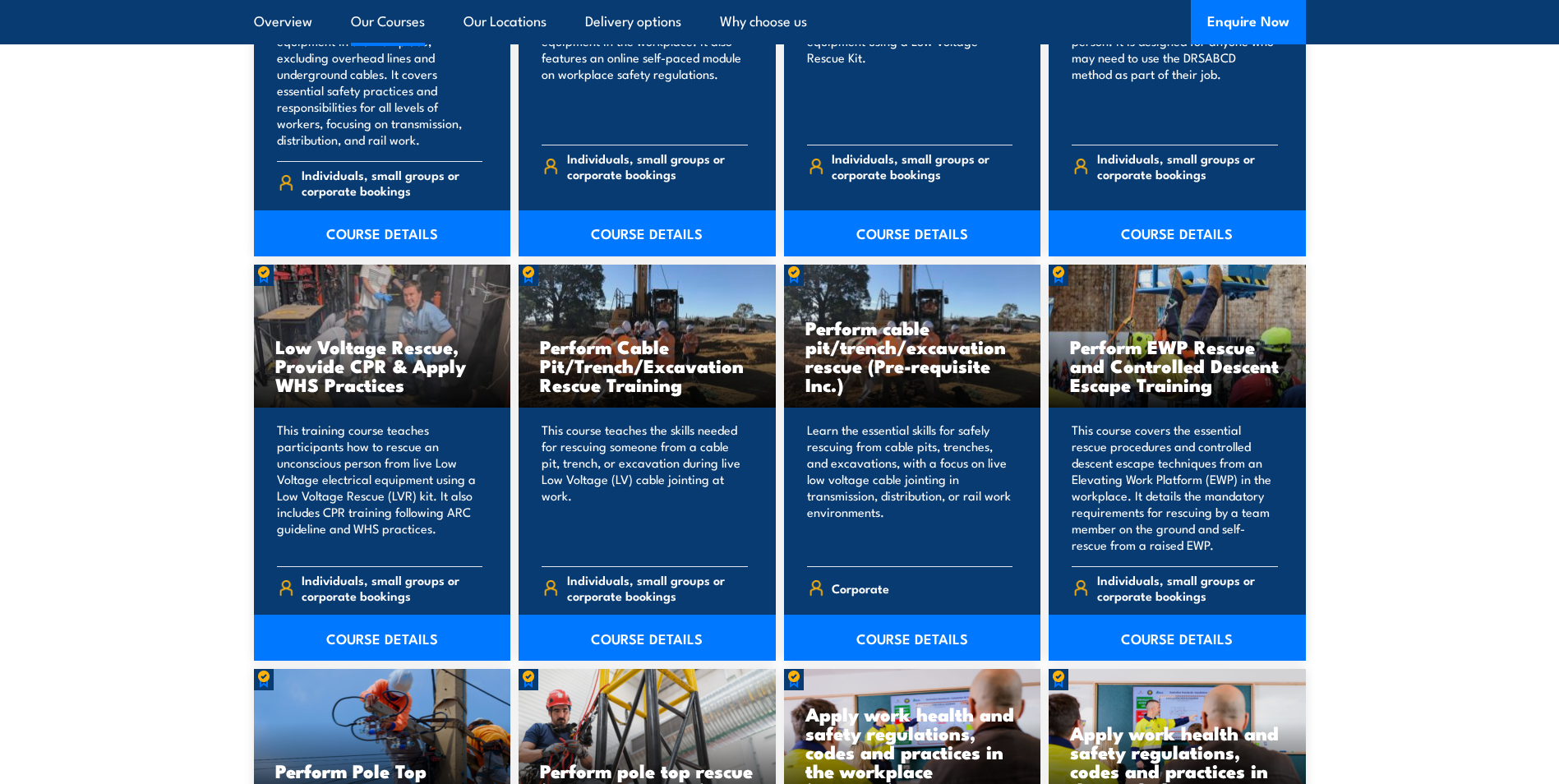 scroll, scrollTop: 1545, scrollLeft: 0, axis: vertical 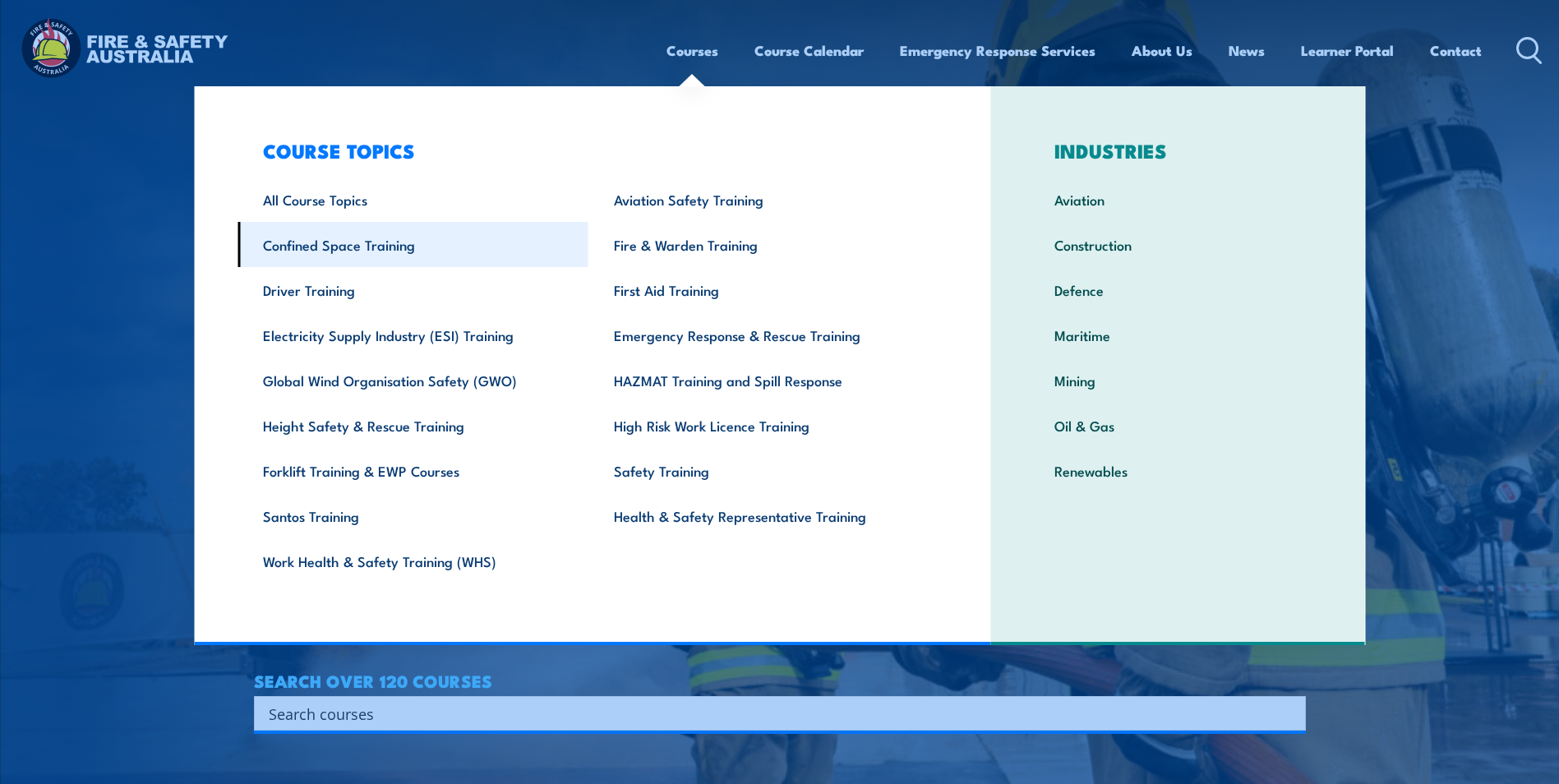 click on "Confined Space Training" at bounding box center [413, 244] 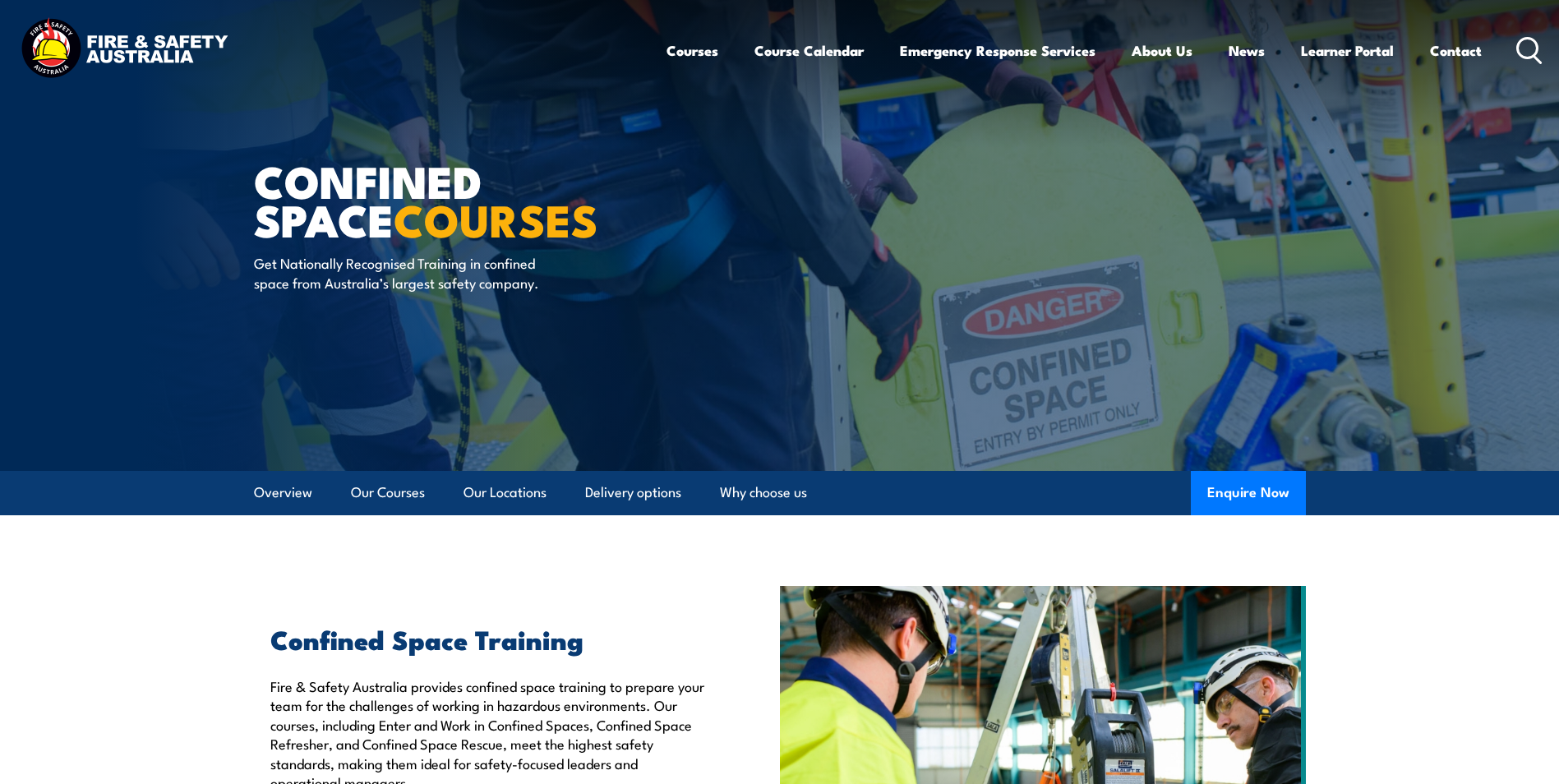 scroll, scrollTop: 0, scrollLeft: 0, axis: both 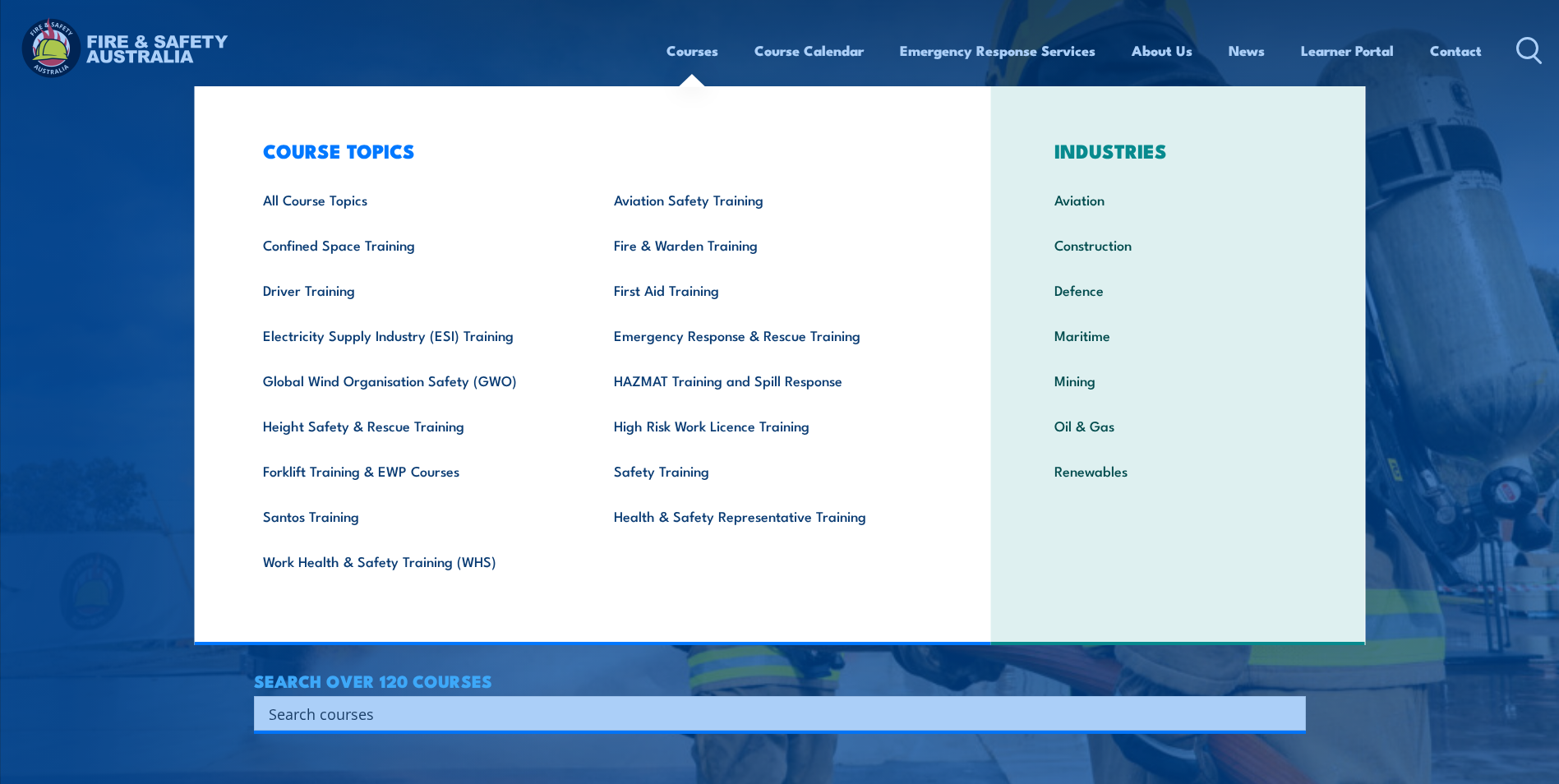 click on "Courses" at bounding box center [692, 50] 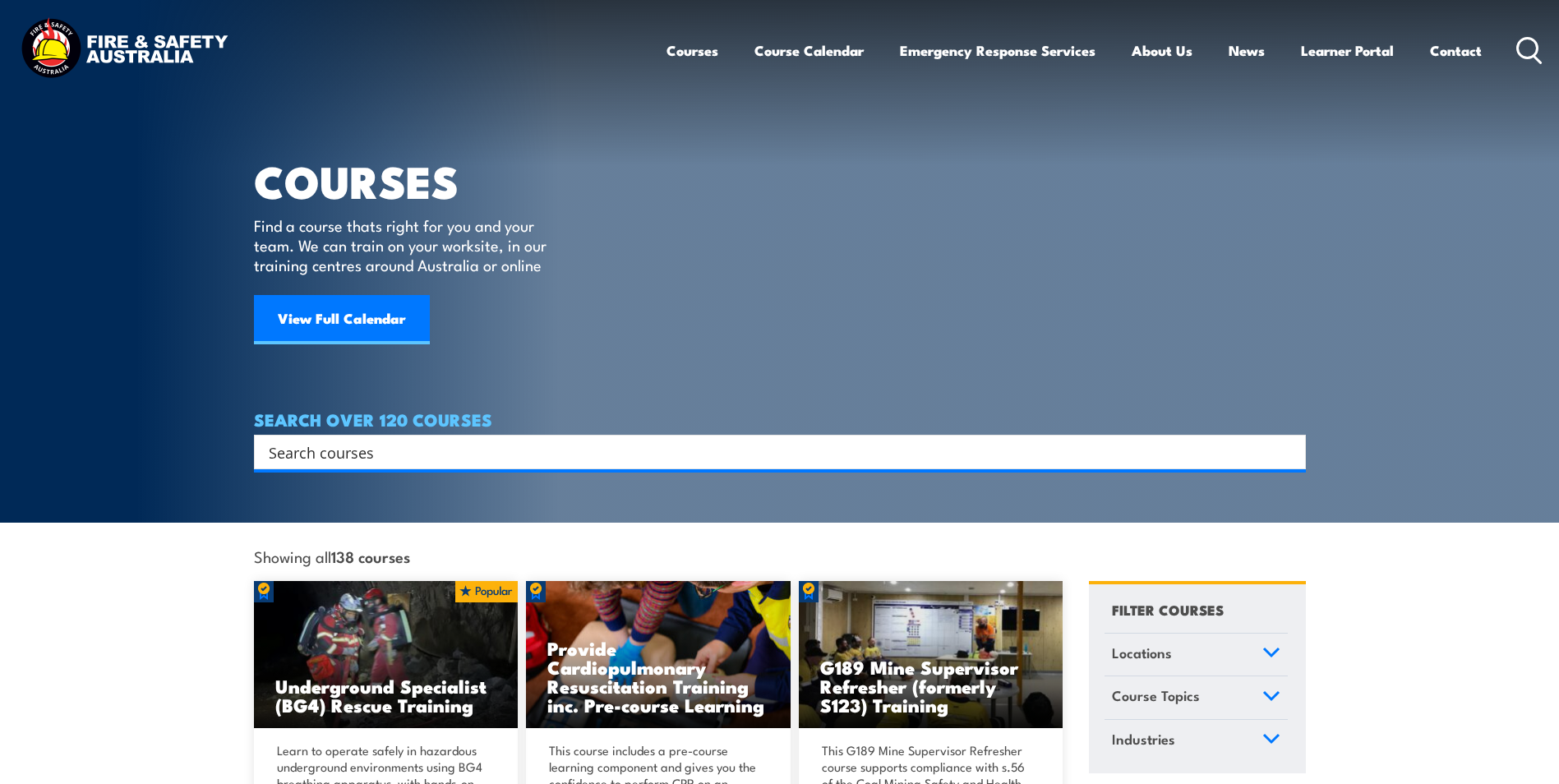 scroll, scrollTop: 0, scrollLeft: 0, axis: both 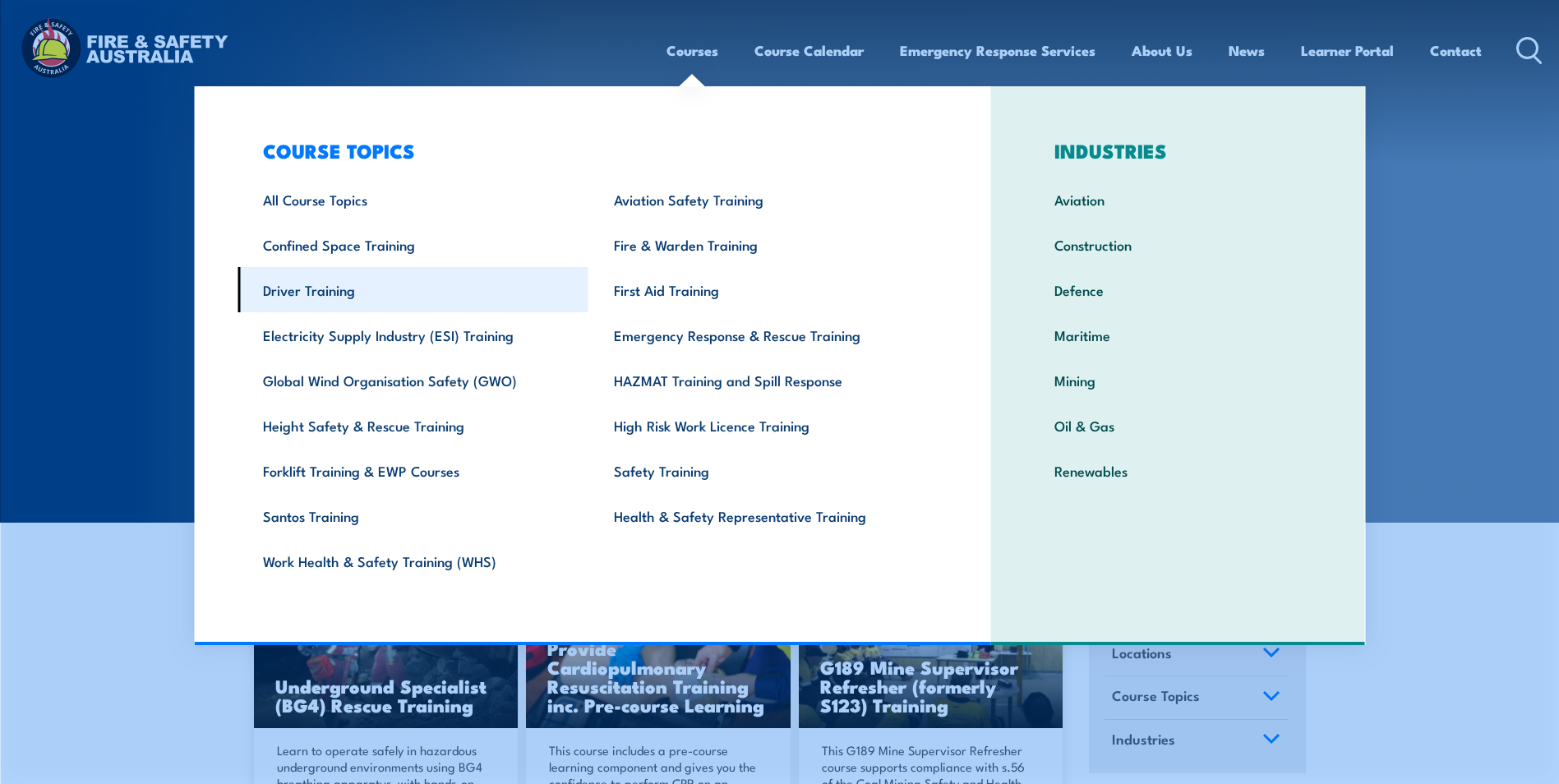 click on "Driver Training" at bounding box center [413, 289] 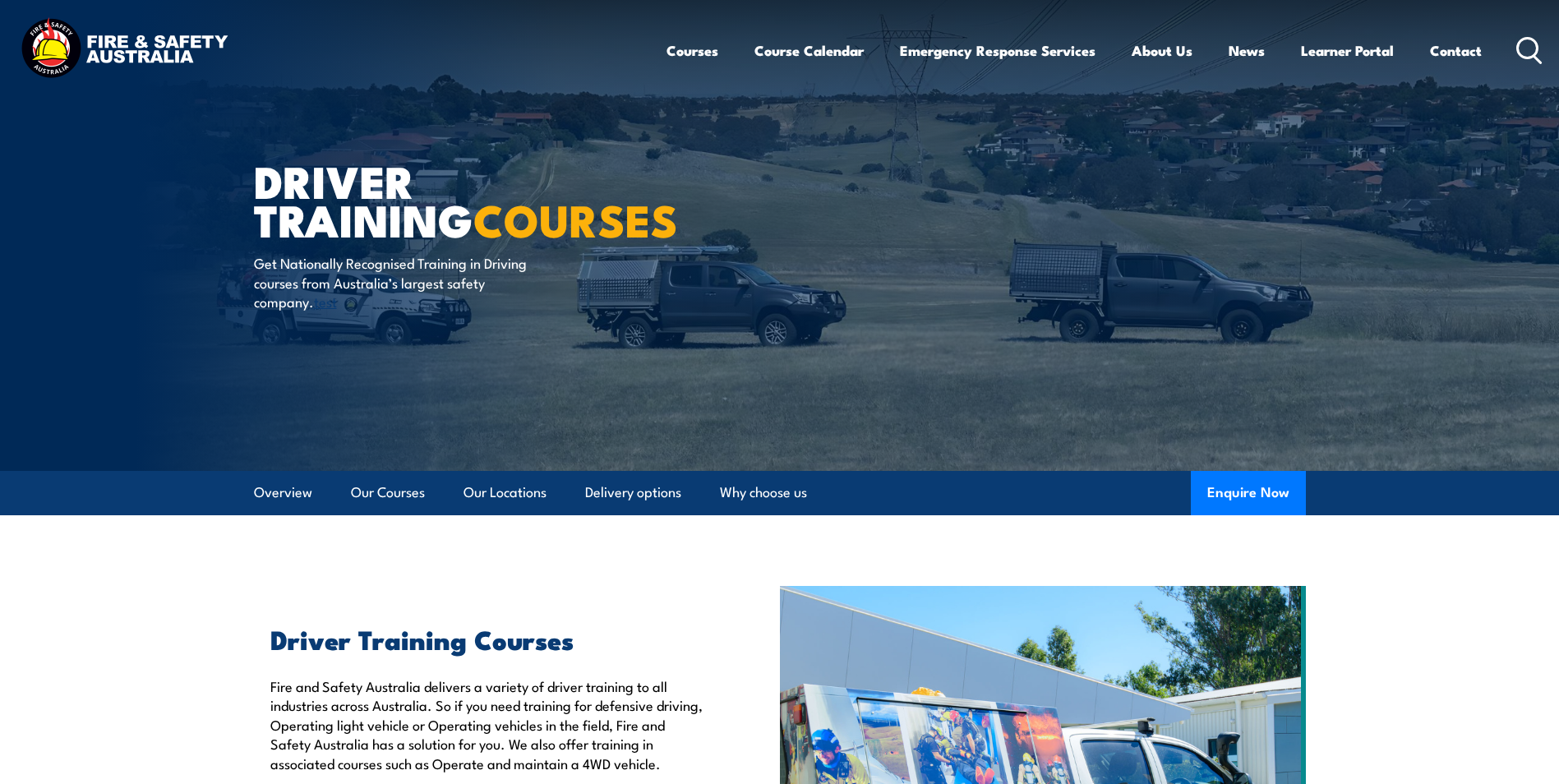 scroll, scrollTop: 0, scrollLeft: 0, axis: both 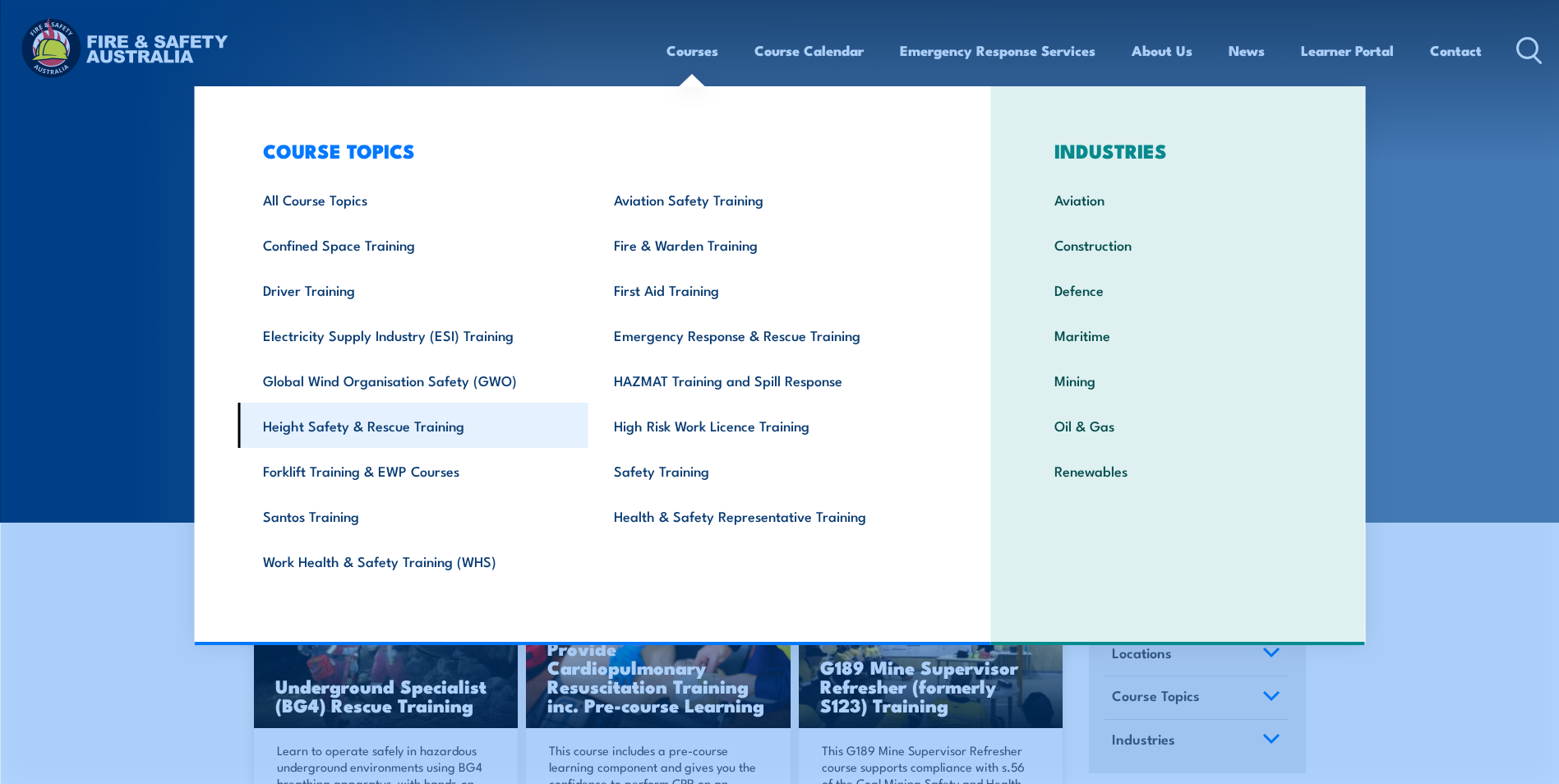 click on "Height Safety & Rescue Training" at bounding box center (413, 425) 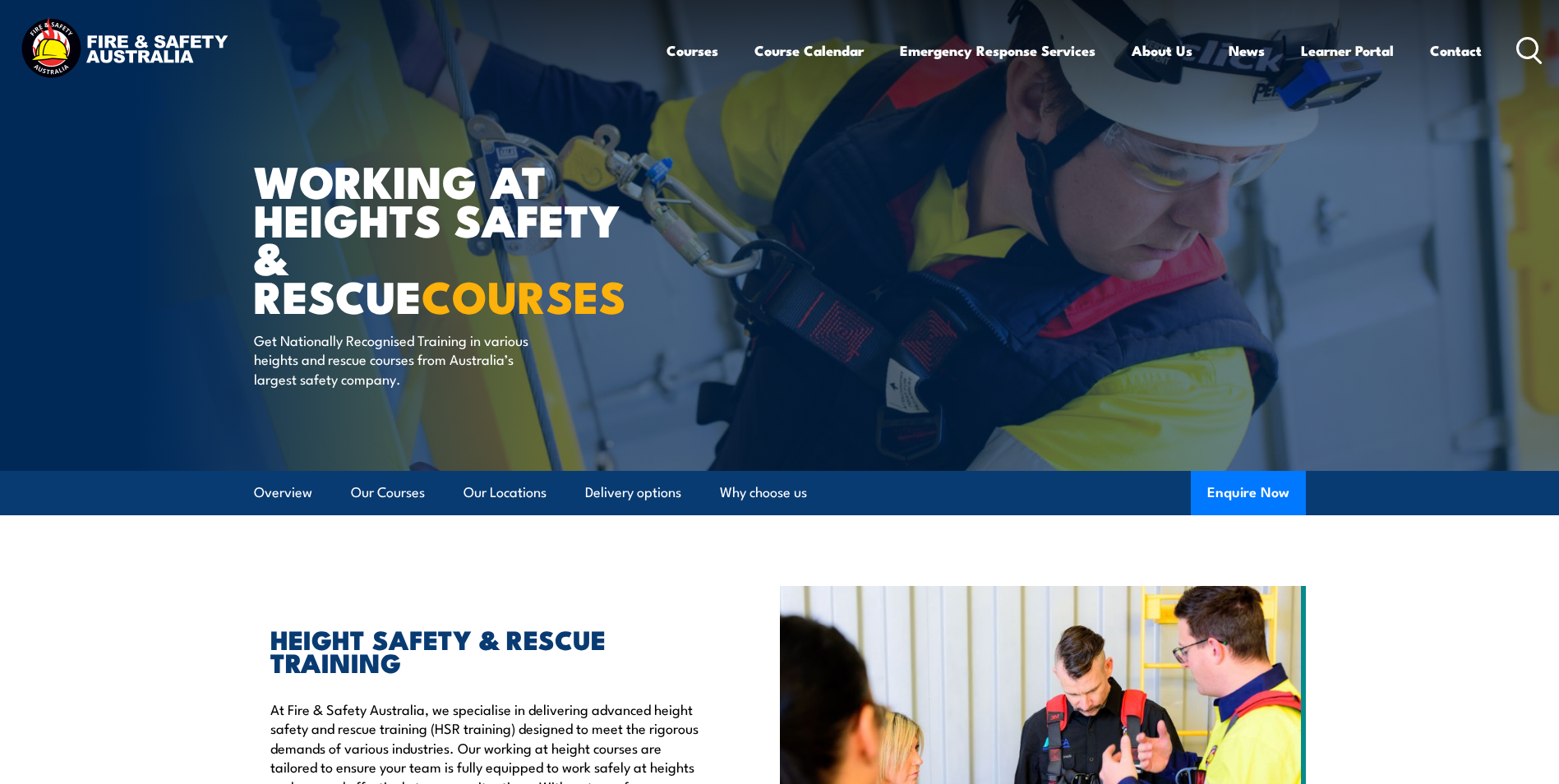 scroll, scrollTop: 0, scrollLeft: 0, axis: both 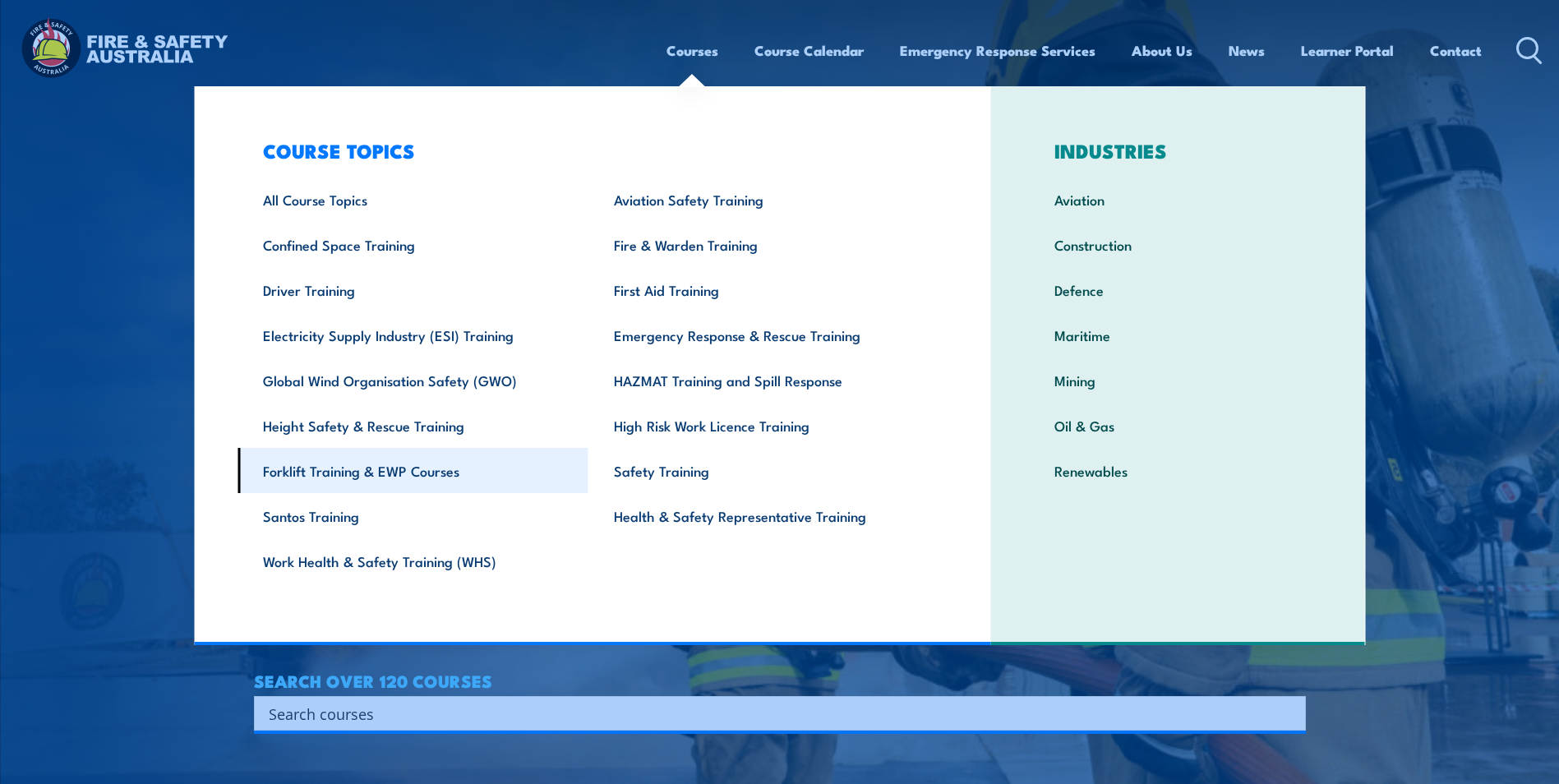 click on "Forklift Training & EWP Courses" at bounding box center (413, 470) 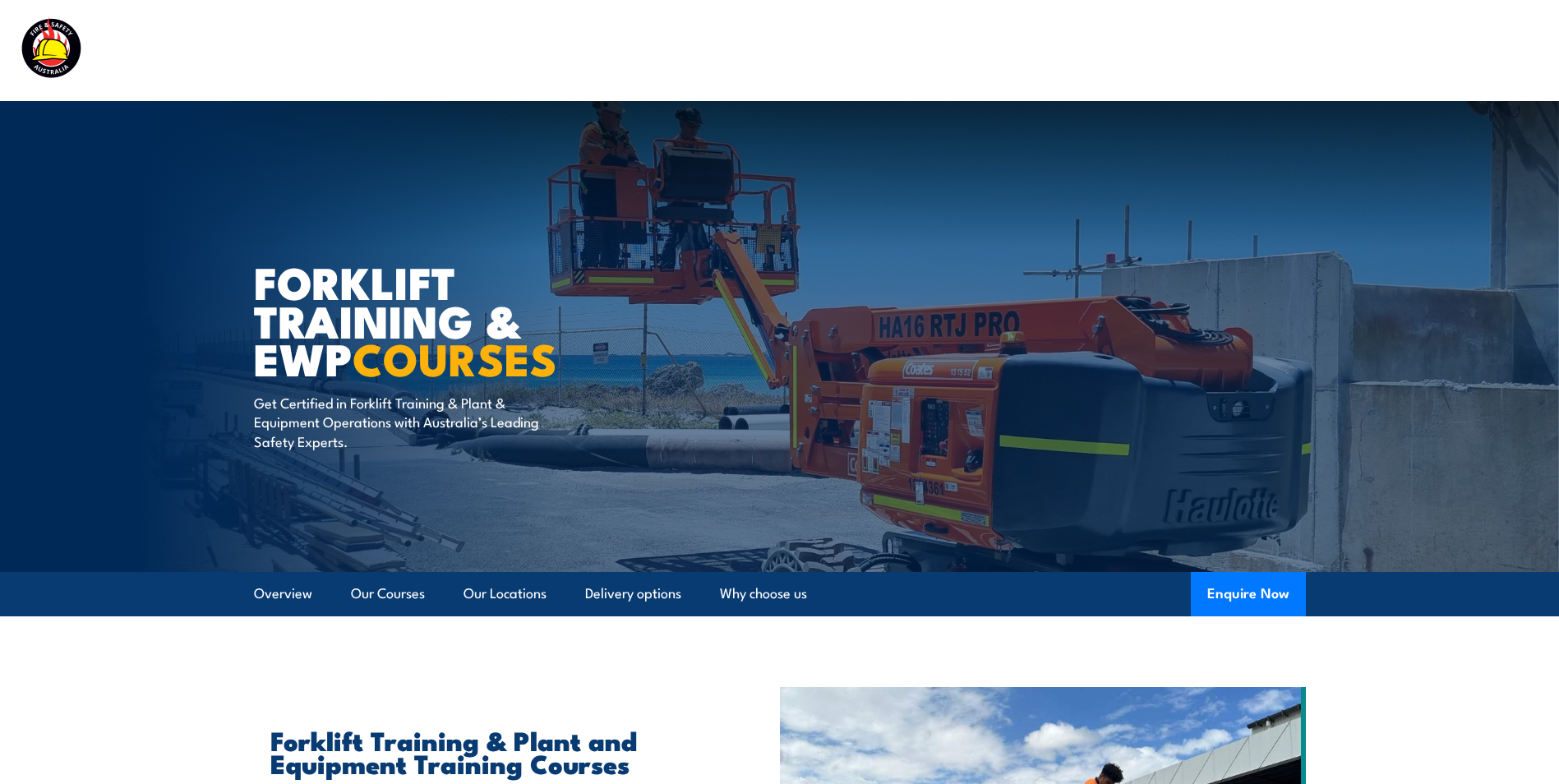 scroll, scrollTop: 0, scrollLeft: 0, axis: both 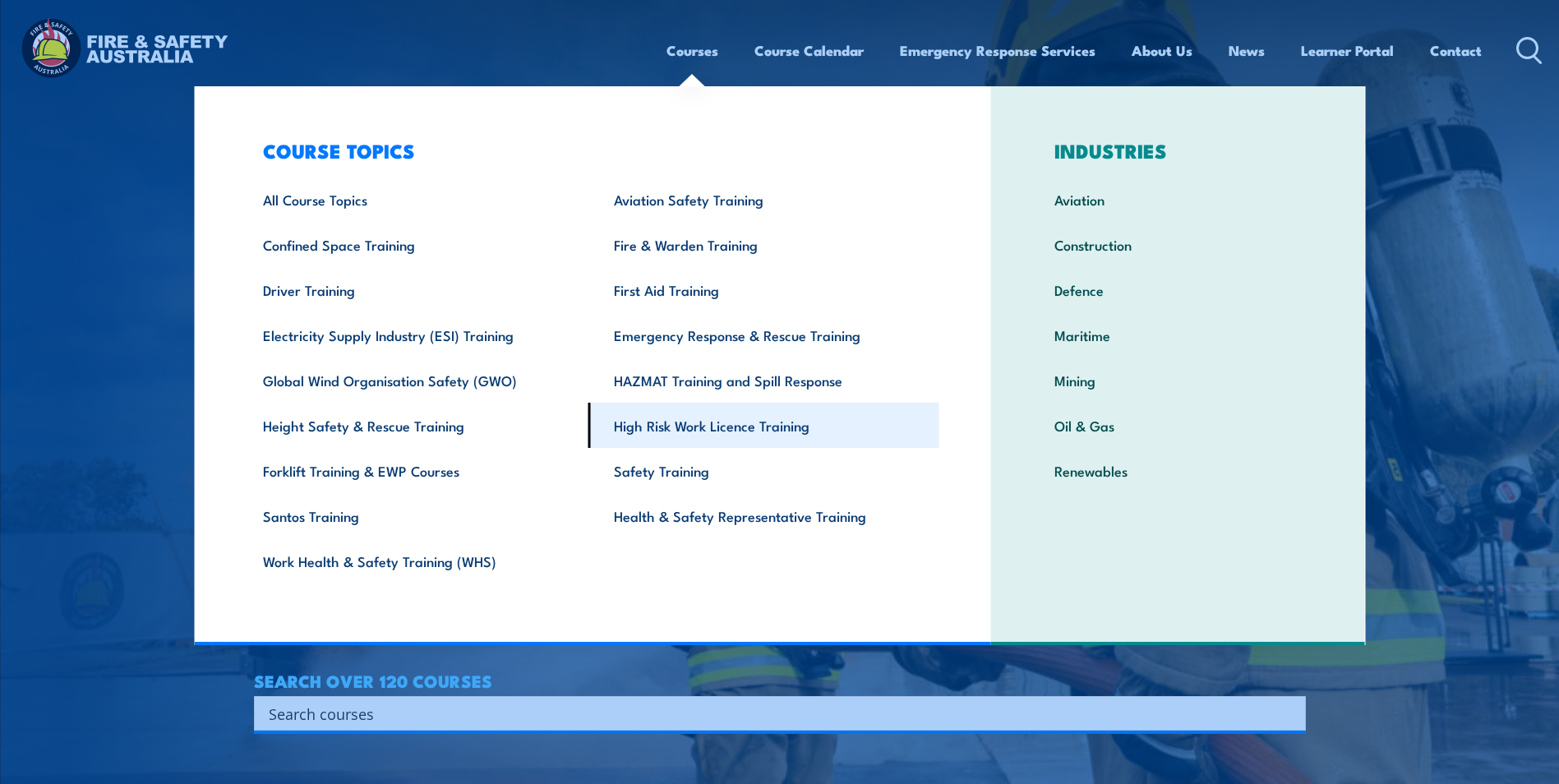 click on "High Risk Work Licence Training" at bounding box center [763, 425] 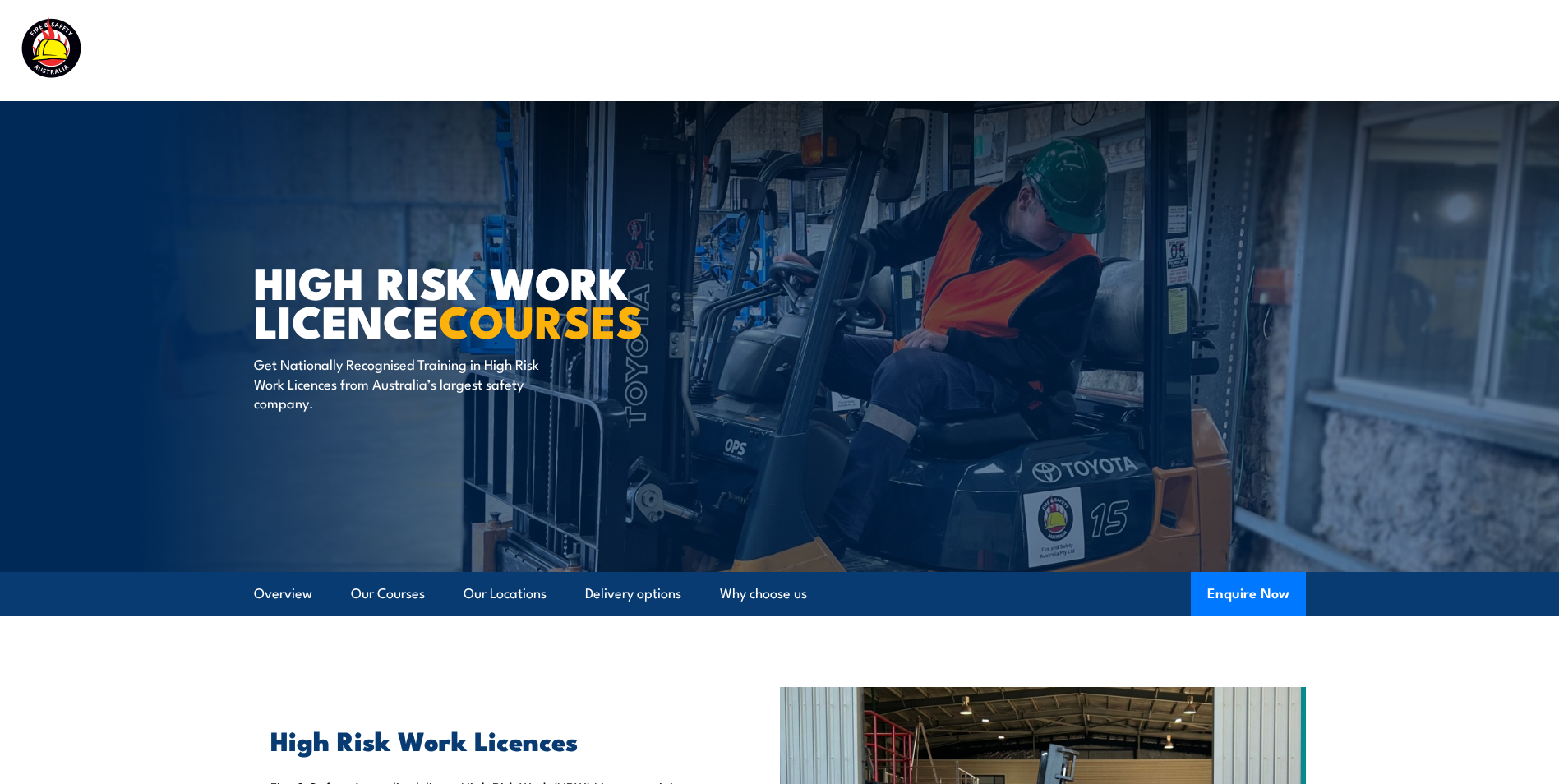 scroll, scrollTop: 0, scrollLeft: 0, axis: both 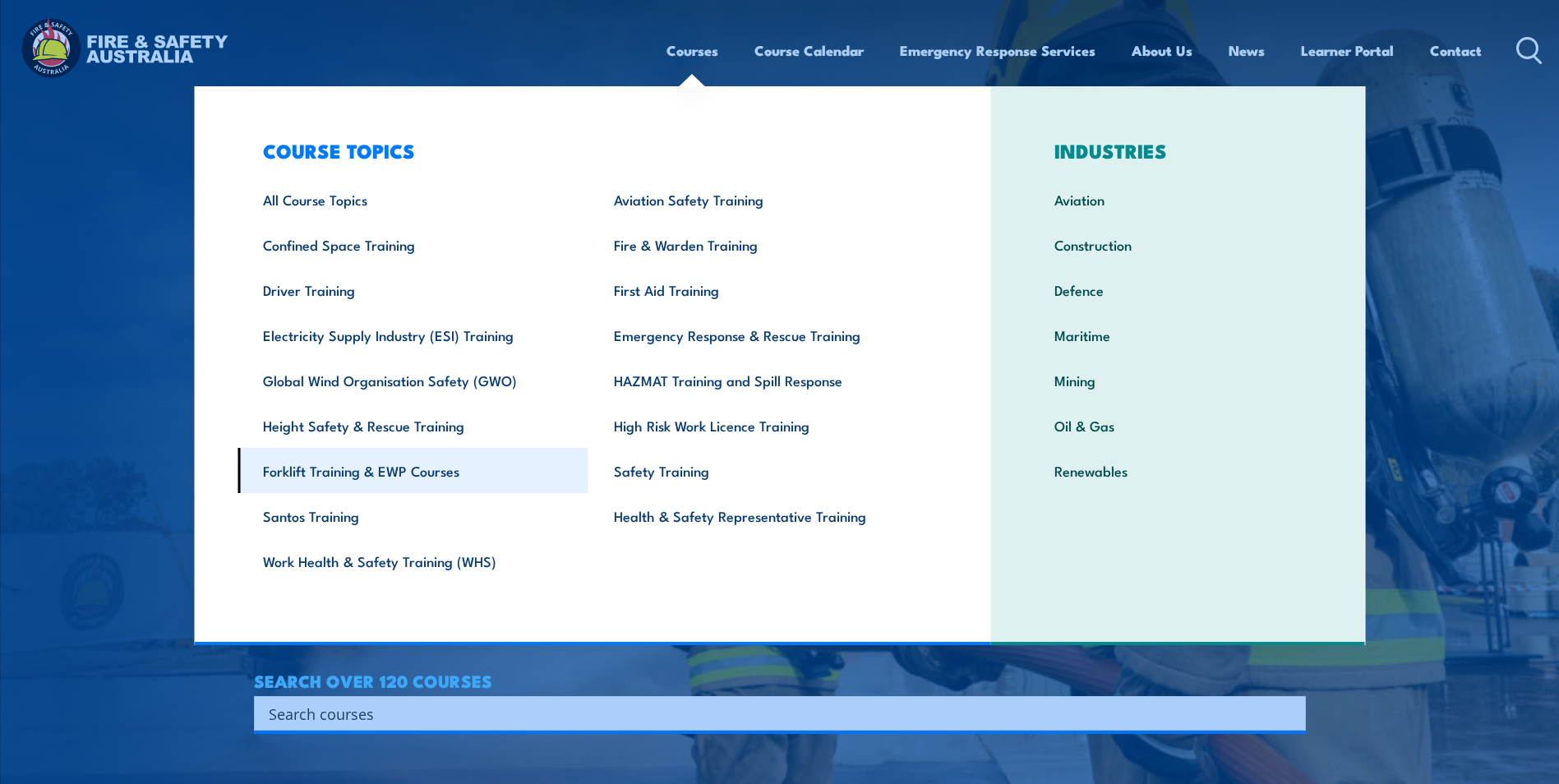 click on "Forklift Training & EWP Courses" at bounding box center [413, 470] 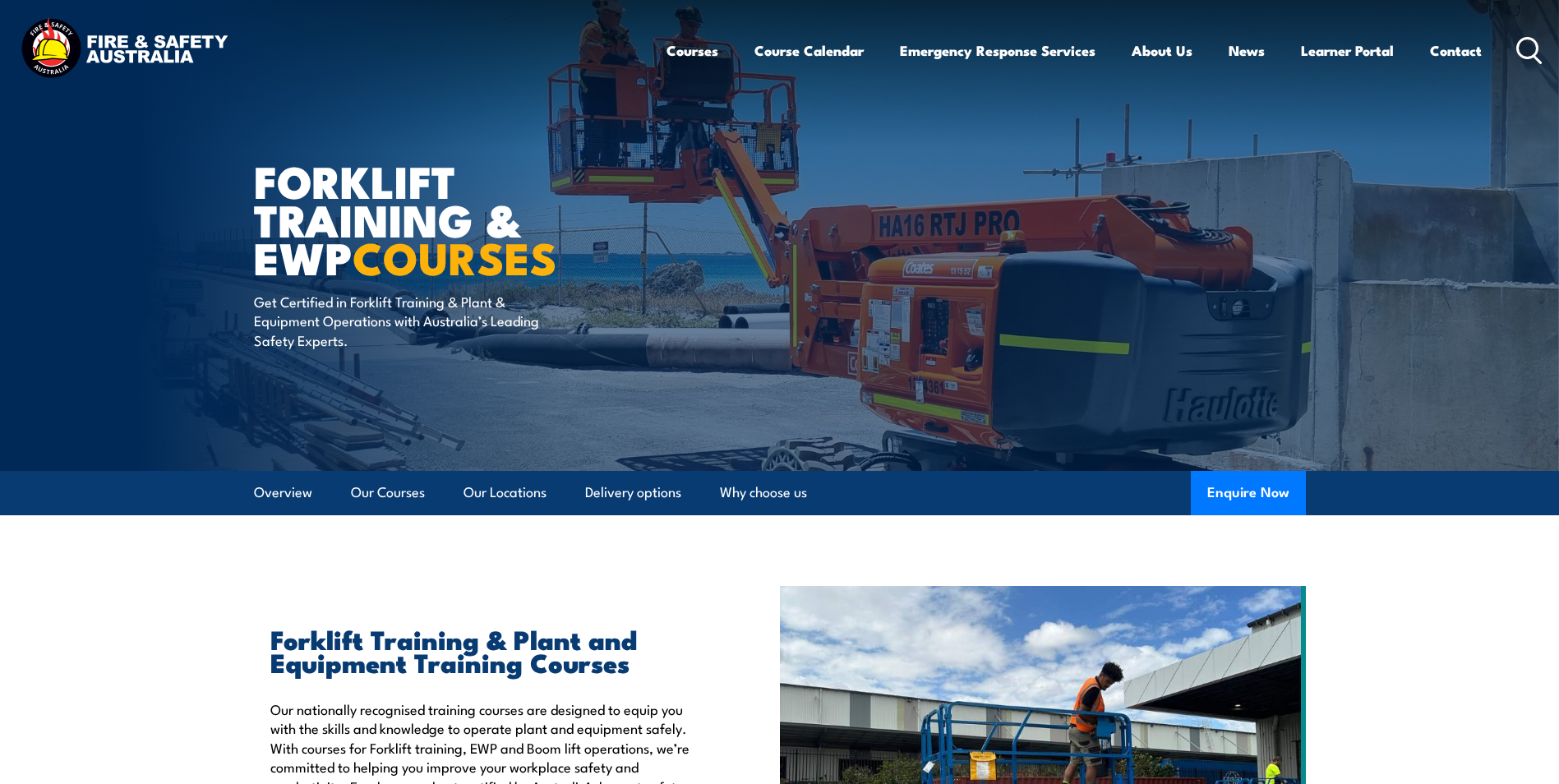 scroll, scrollTop: 0, scrollLeft: 0, axis: both 